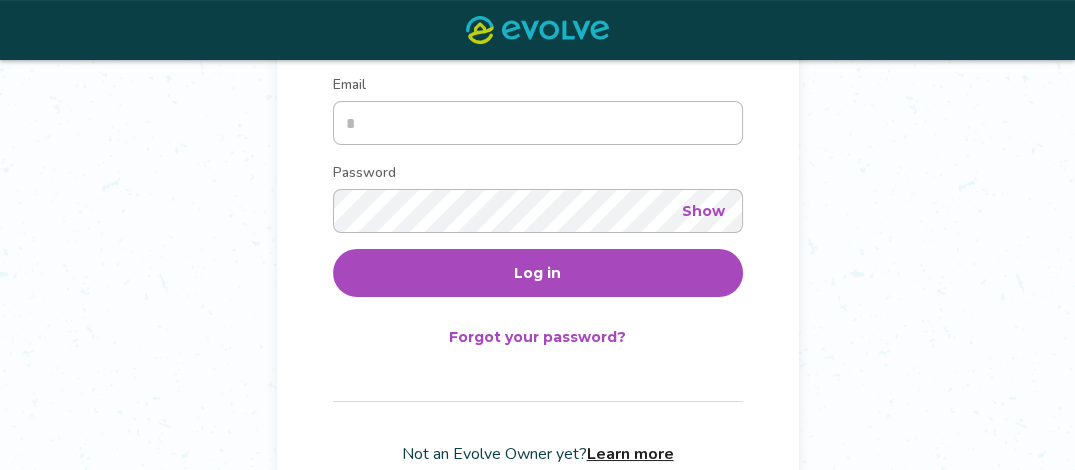 scroll, scrollTop: 352, scrollLeft: 0, axis: vertical 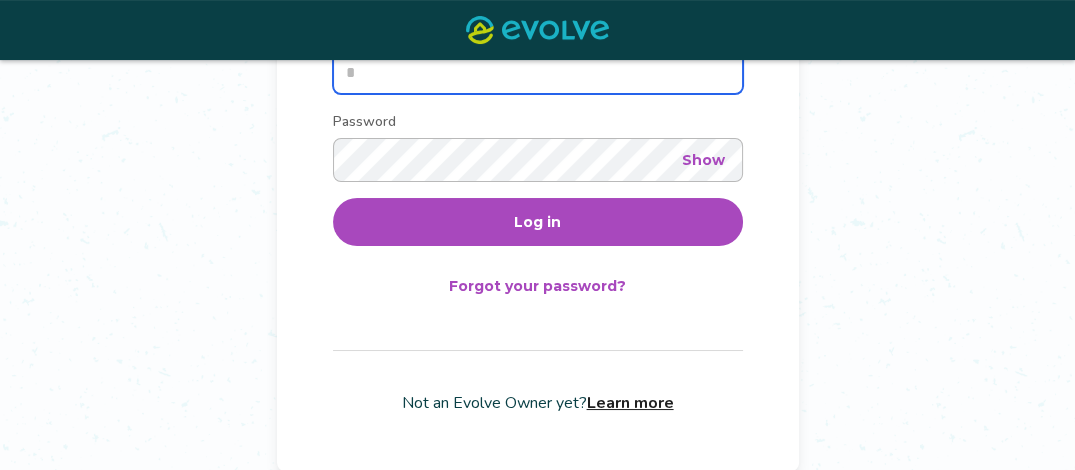 type on "**********" 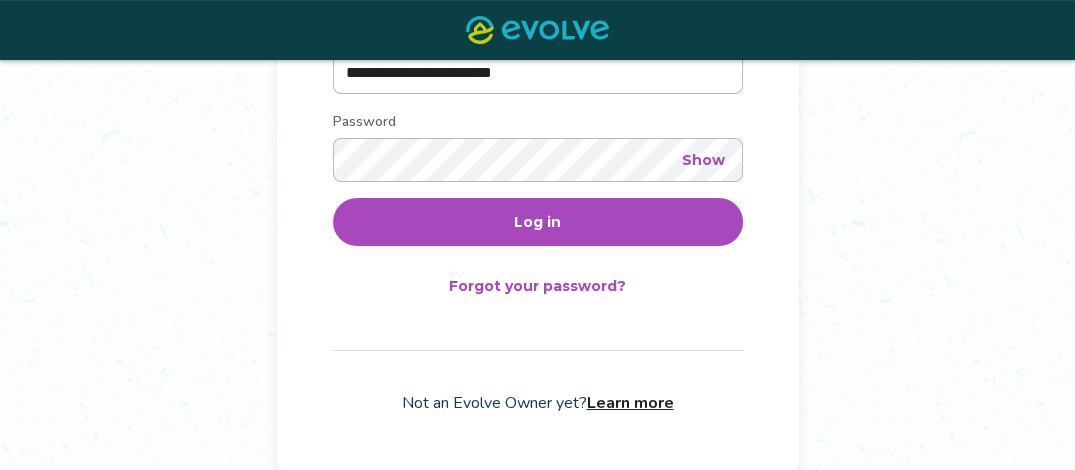 click on "Log in" at bounding box center [538, 222] 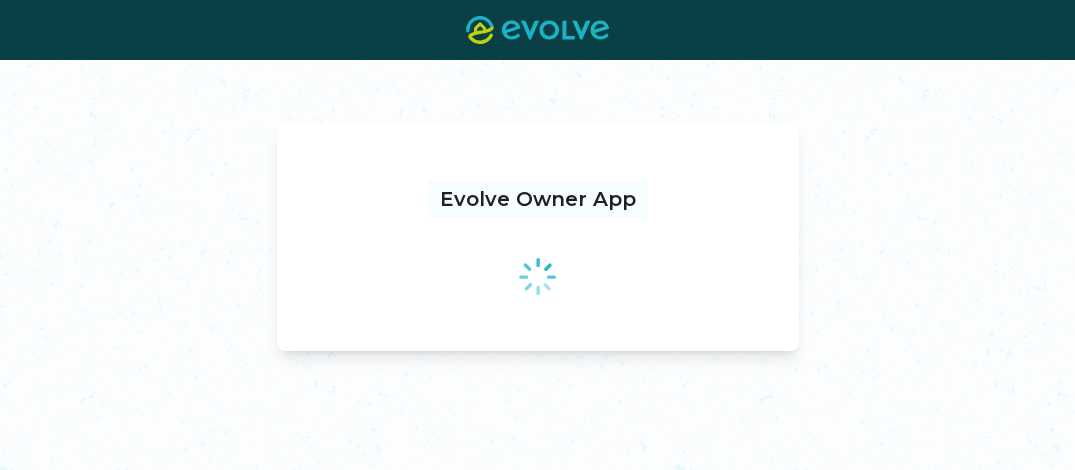 scroll, scrollTop: 0, scrollLeft: 0, axis: both 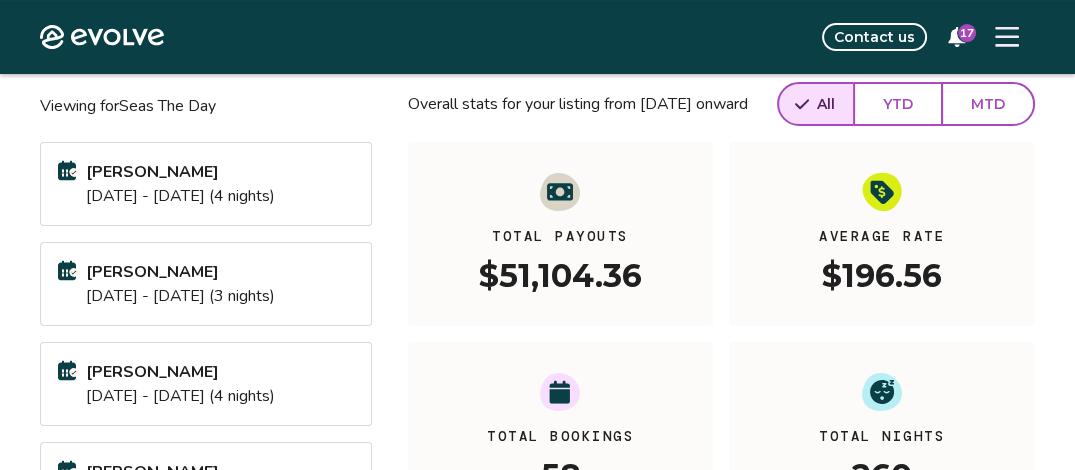 click 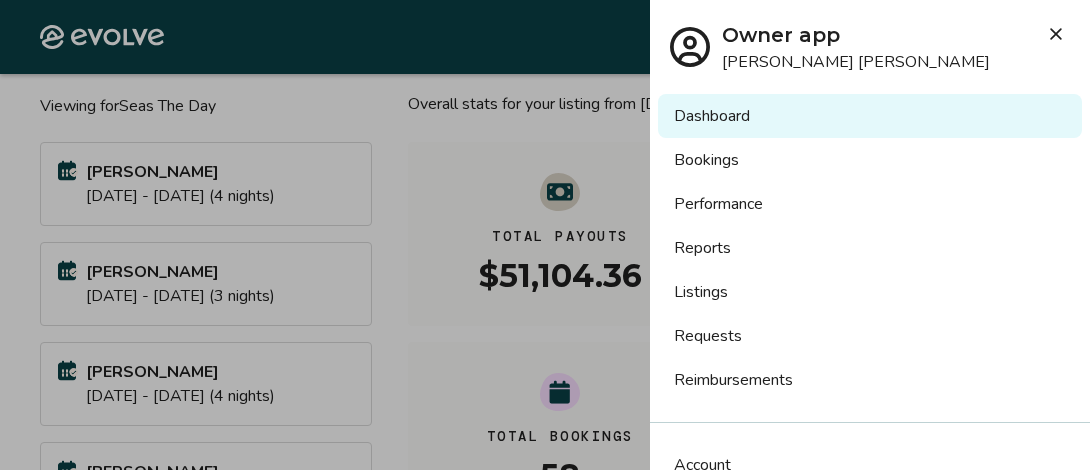 click on "Bookings" at bounding box center (870, 160) 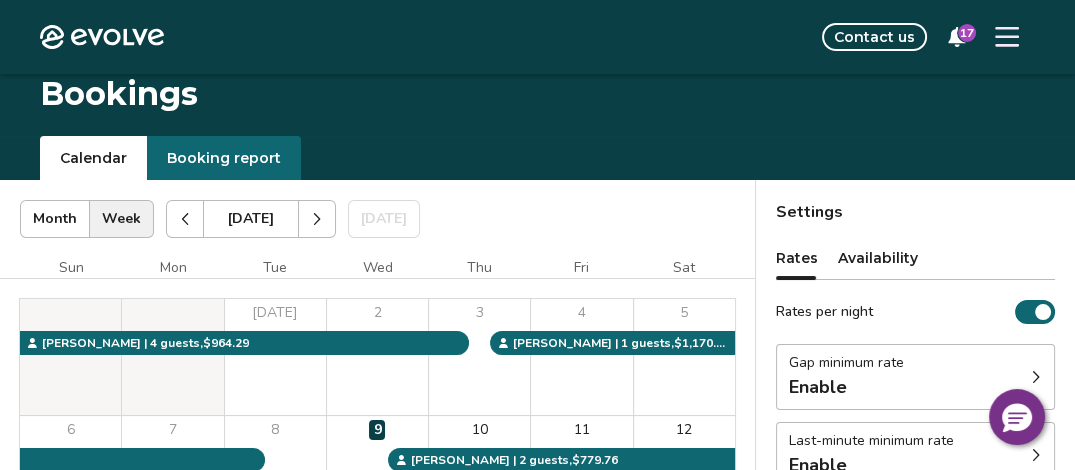 scroll, scrollTop: 0, scrollLeft: 0, axis: both 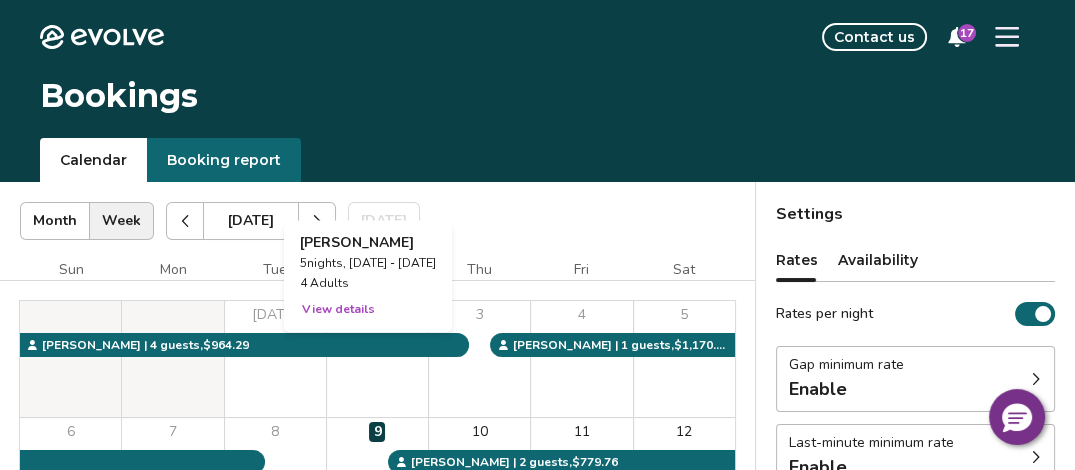 click on "Adalberto G. 5  nights,   Jun 28 - Jul 3, 2025 4 Adults View details" at bounding box center [368, 277] 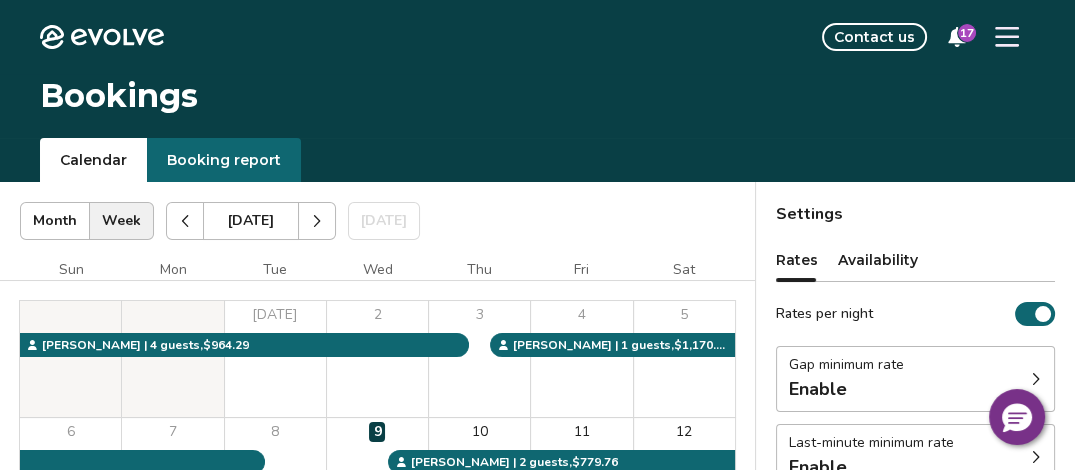 click 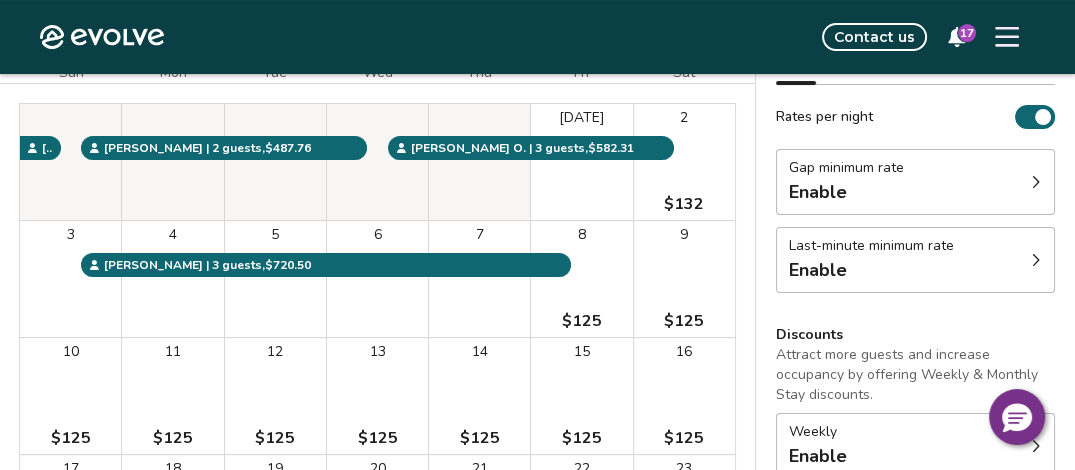 scroll, scrollTop: 200, scrollLeft: 0, axis: vertical 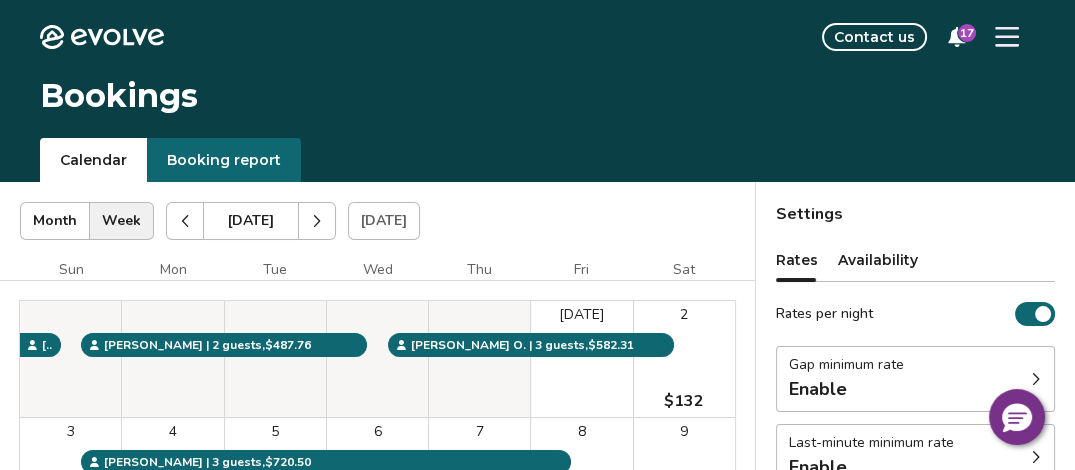 click 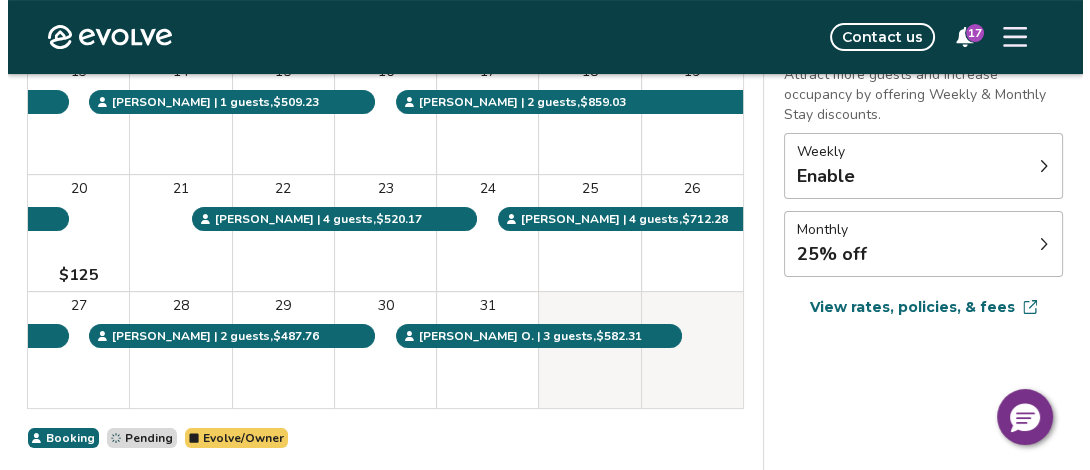 scroll, scrollTop: 464, scrollLeft: 0, axis: vertical 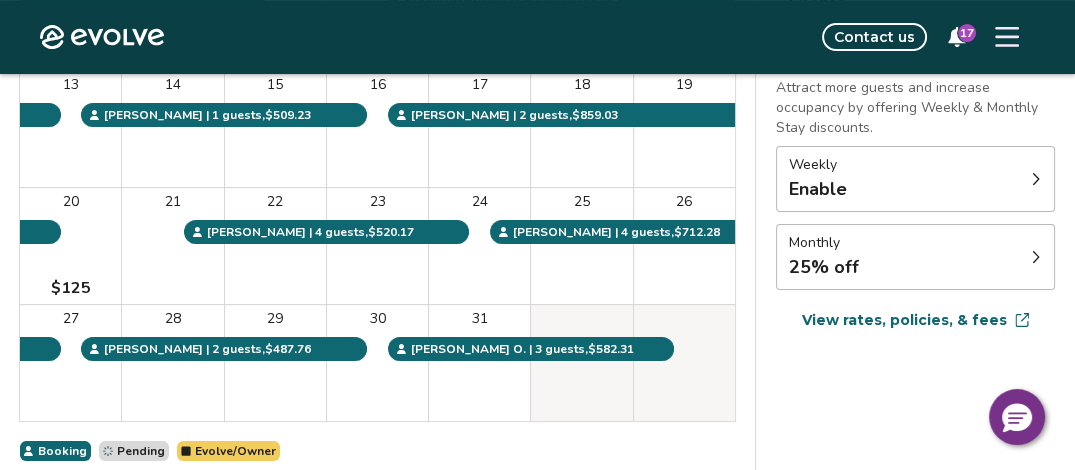 click 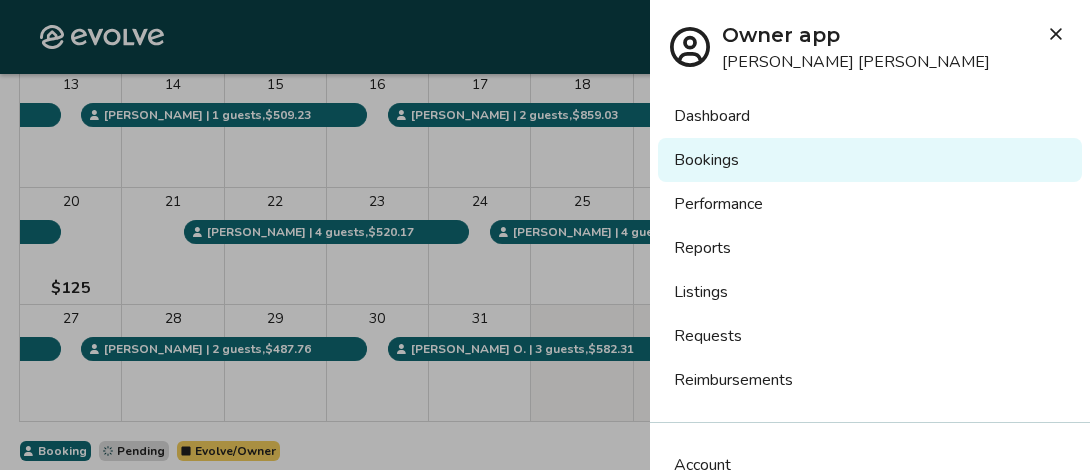 click on "Reports" at bounding box center [870, 248] 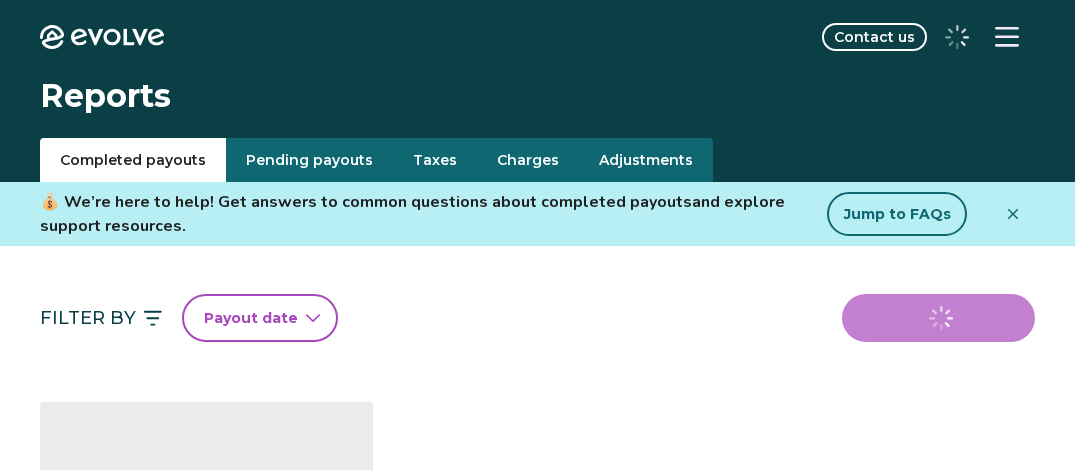 scroll, scrollTop: 0, scrollLeft: 0, axis: both 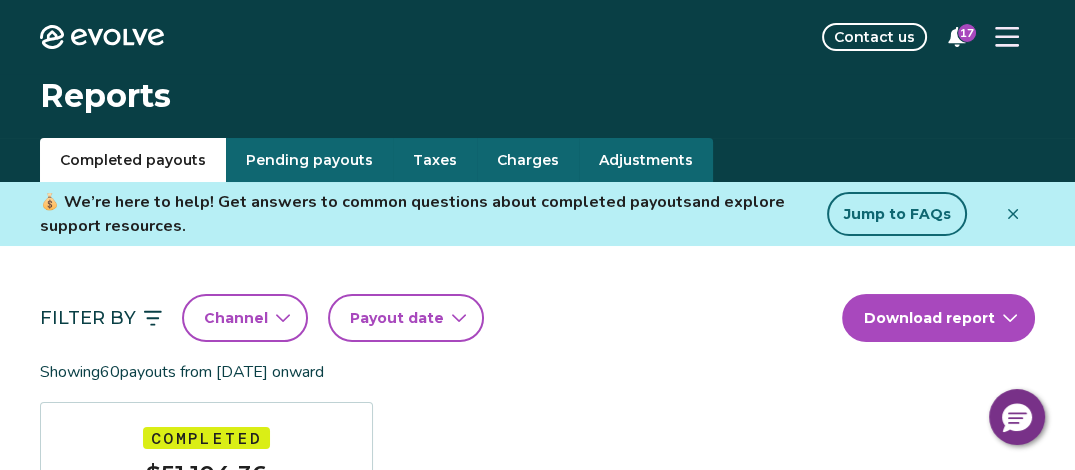 click on "Pending payouts" at bounding box center [309, 160] 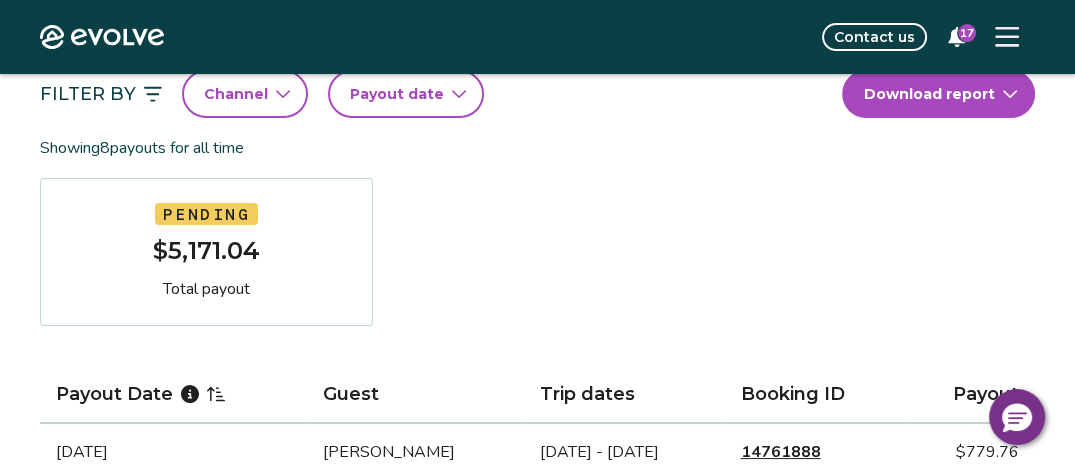 scroll, scrollTop: 100, scrollLeft: 0, axis: vertical 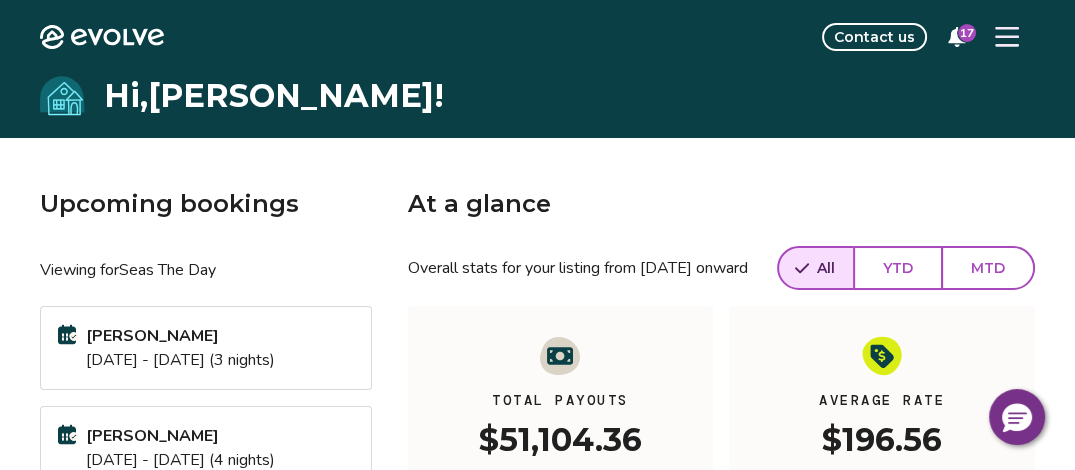 click on "MTD" at bounding box center [988, 268] 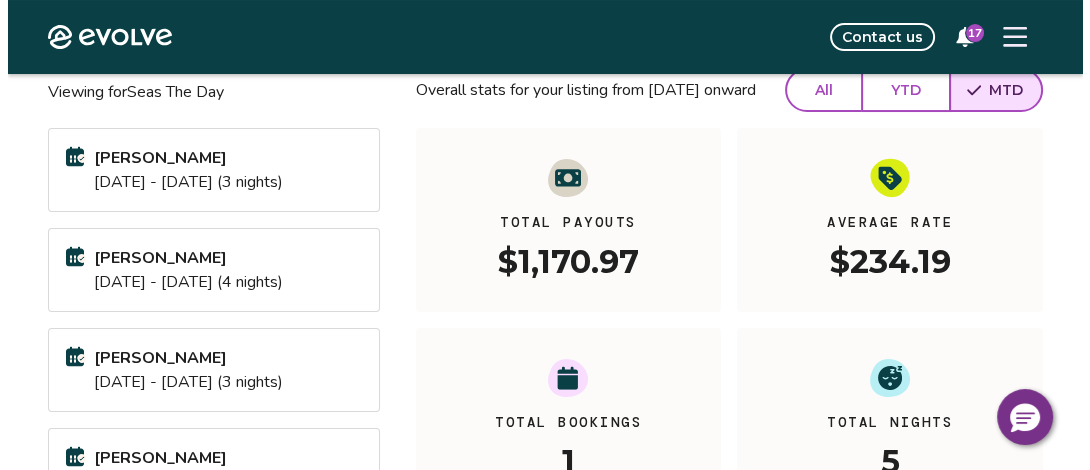 scroll, scrollTop: 0, scrollLeft: 0, axis: both 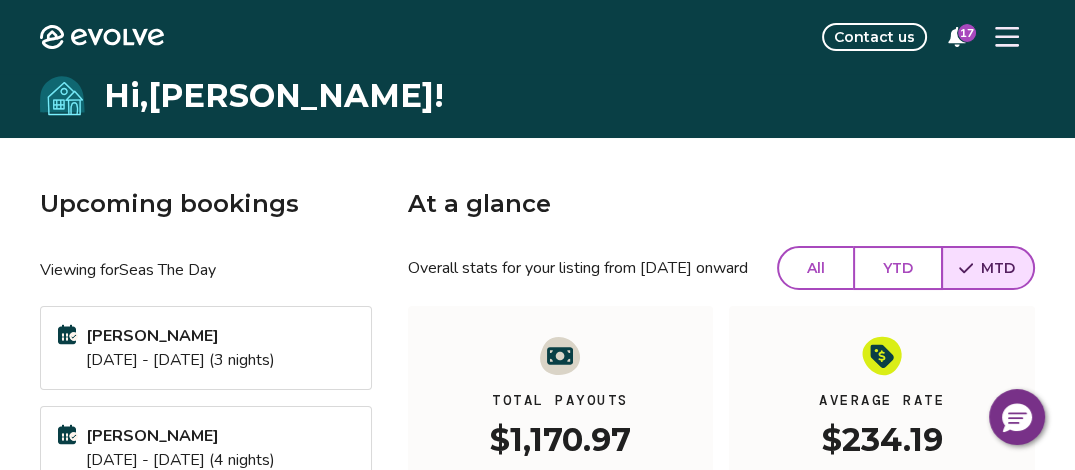 click 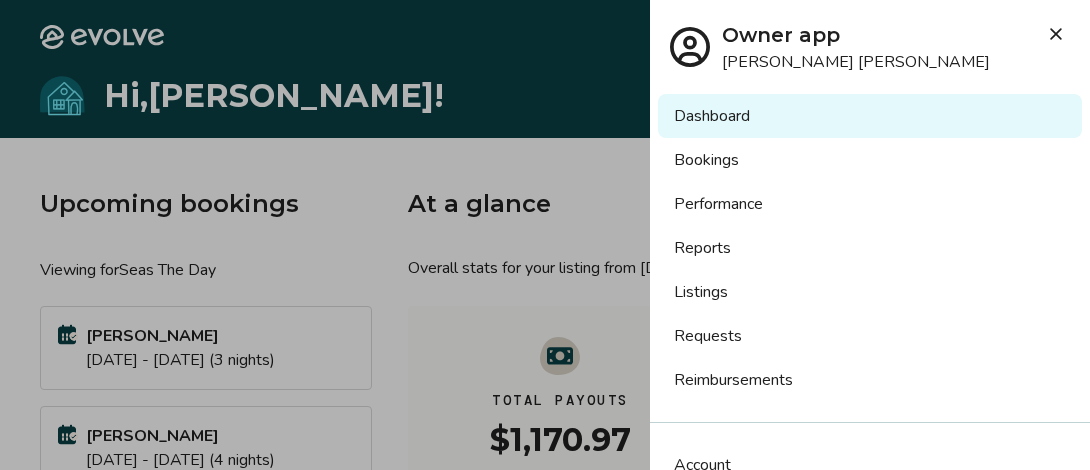 click on "Reports" at bounding box center [870, 248] 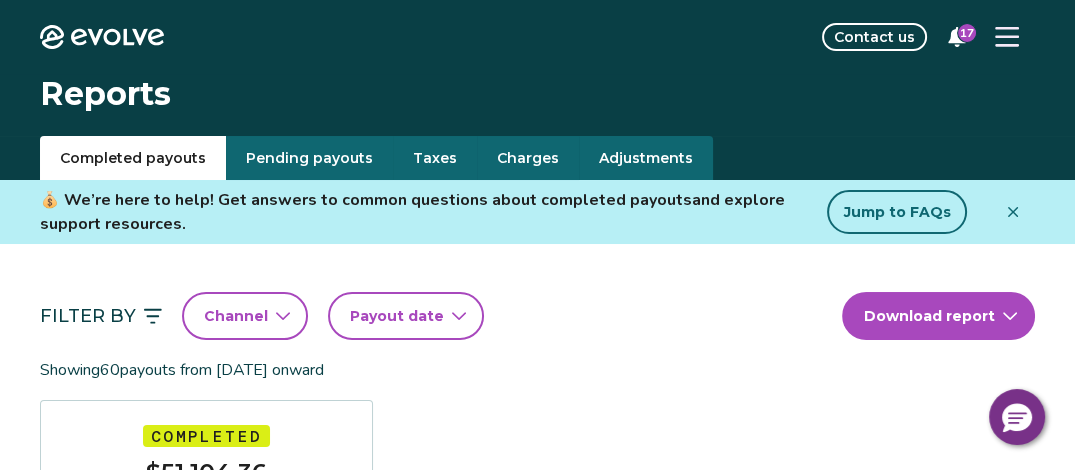 scroll, scrollTop: 0, scrollLeft: 0, axis: both 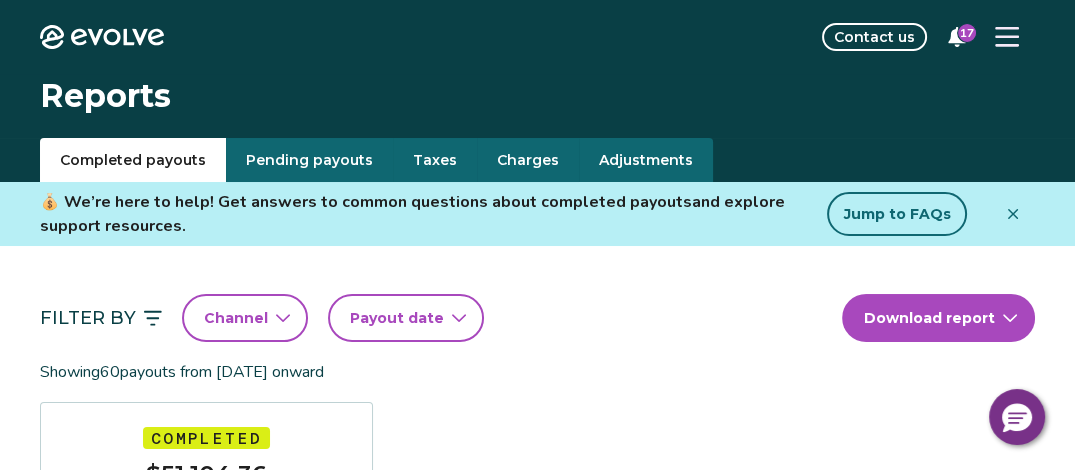 click 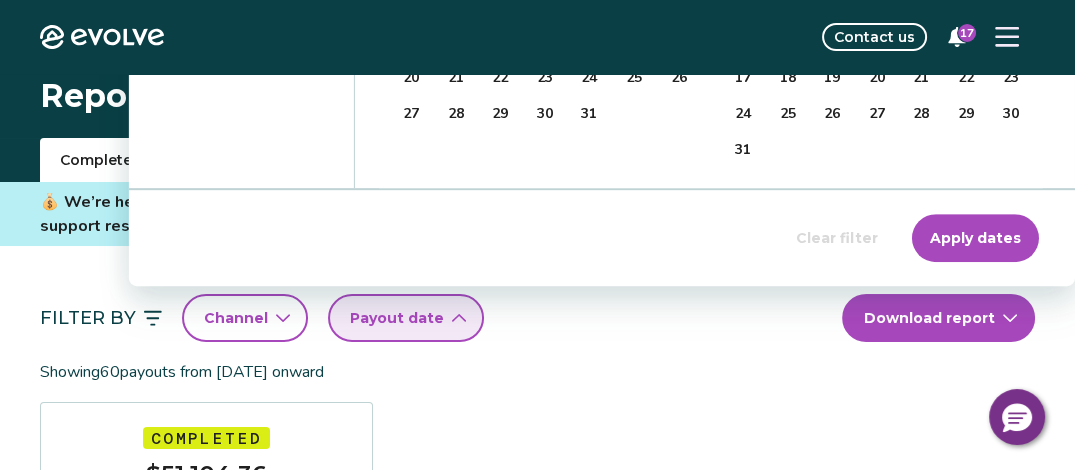 click on "Apply dates" at bounding box center (975, 238) 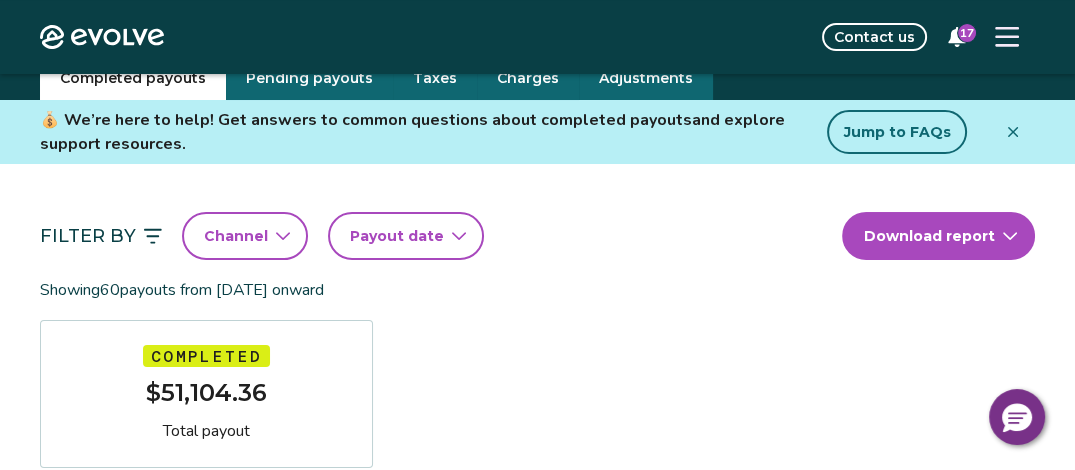 scroll, scrollTop: 0, scrollLeft: 0, axis: both 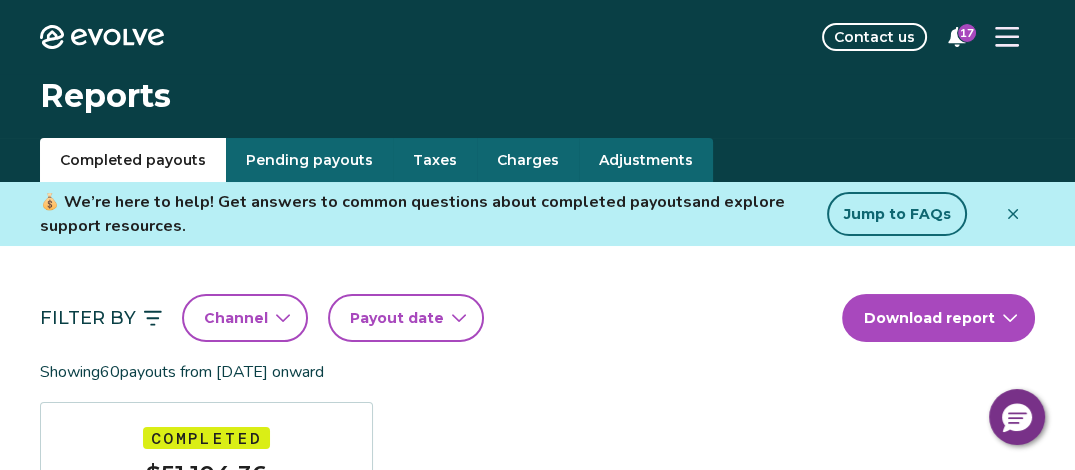 click 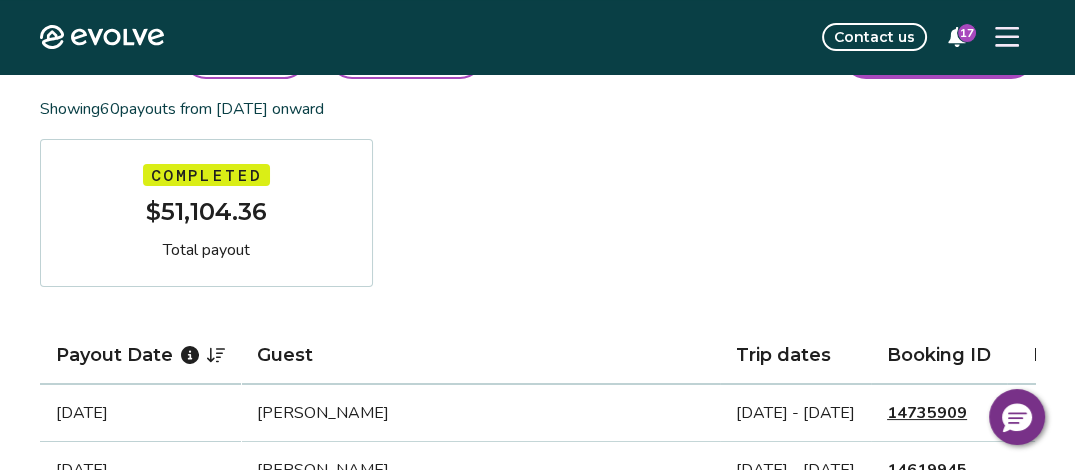 scroll, scrollTop: 0, scrollLeft: 0, axis: both 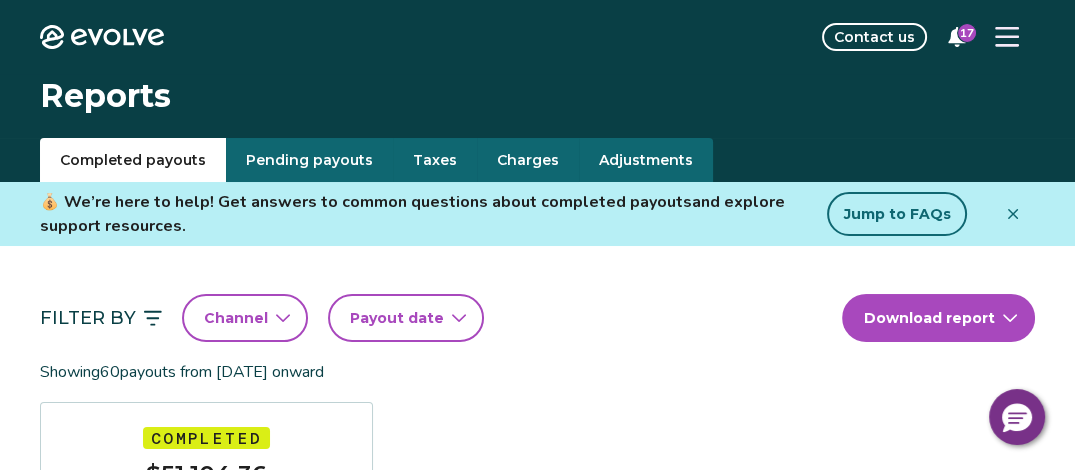 click 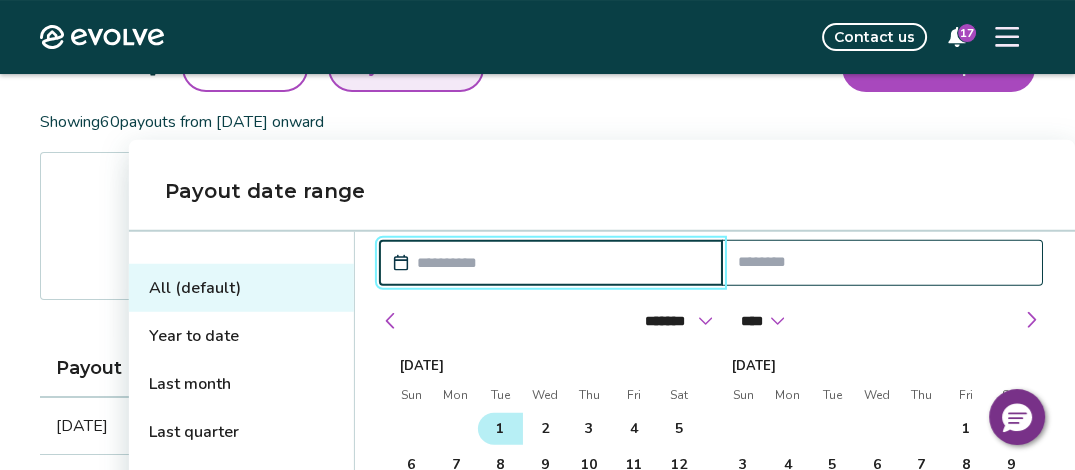 scroll, scrollTop: 200, scrollLeft: 0, axis: vertical 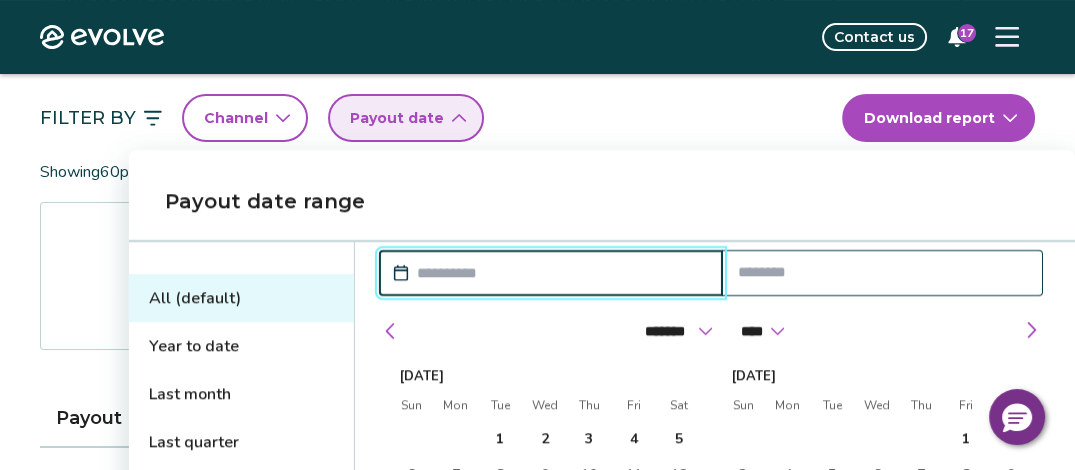 click at bounding box center (561, 273) 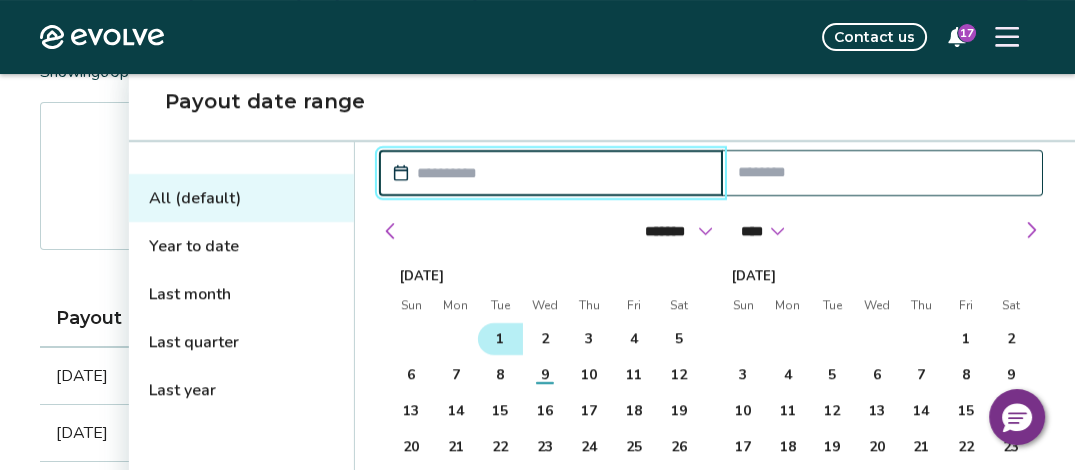 click on "1" at bounding box center [500, 339] 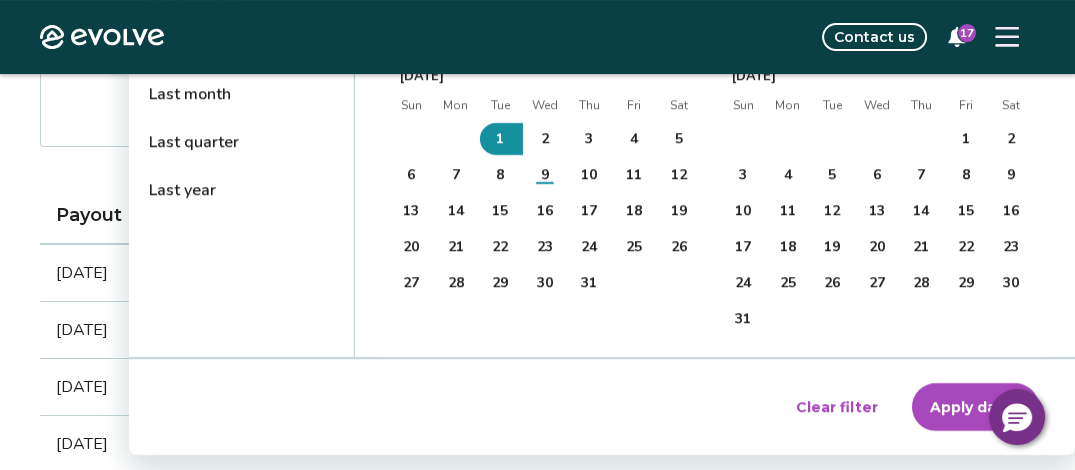 scroll, scrollTop: 400, scrollLeft: 0, axis: vertical 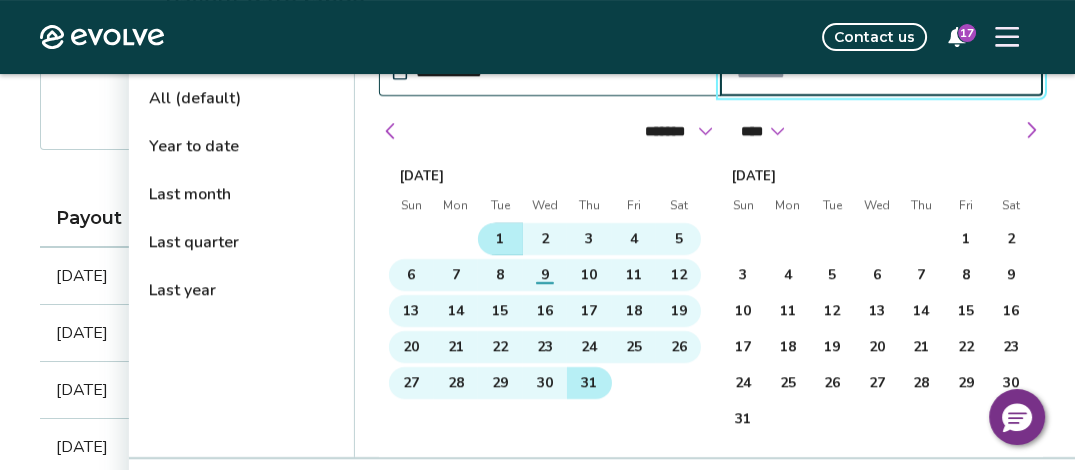click on "31" at bounding box center [589, 383] 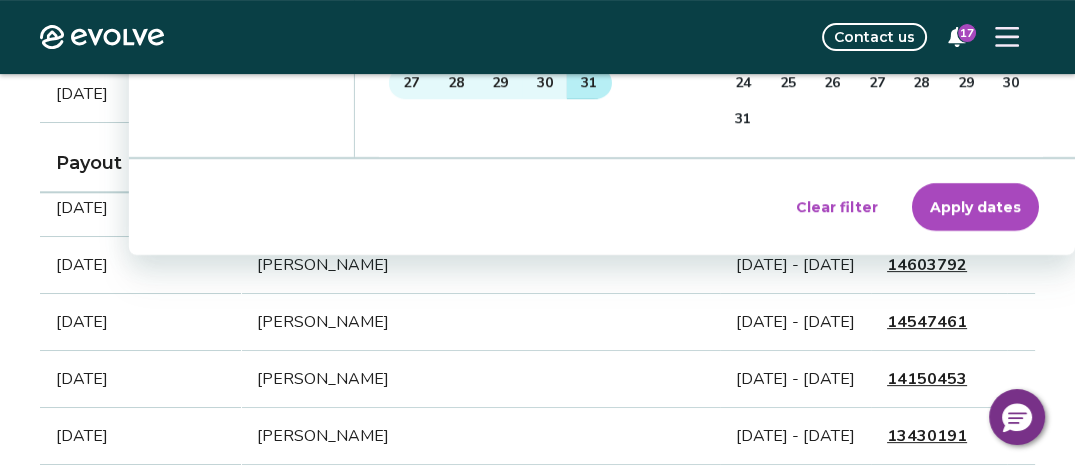 scroll, scrollTop: 700, scrollLeft: 0, axis: vertical 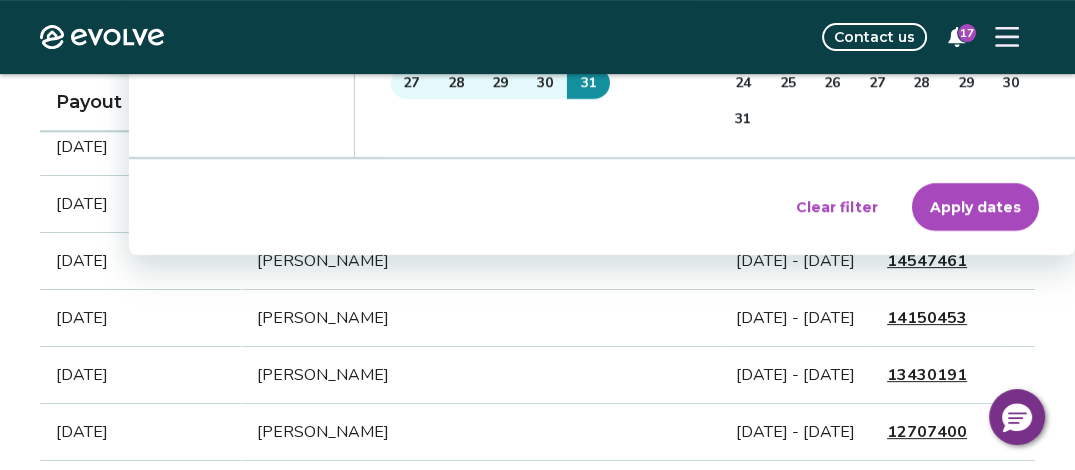 click on "Apply dates" at bounding box center [975, 207] 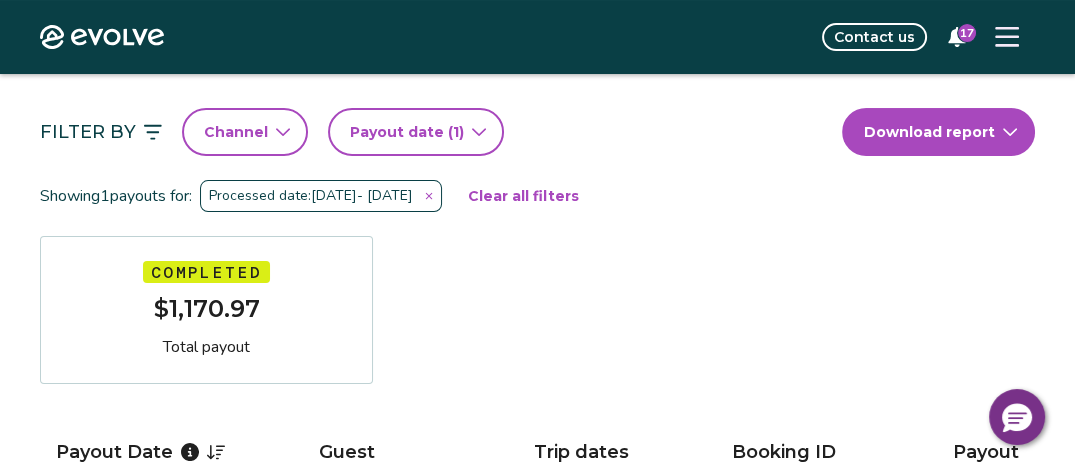 scroll, scrollTop: 283, scrollLeft: 0, axis: vertical 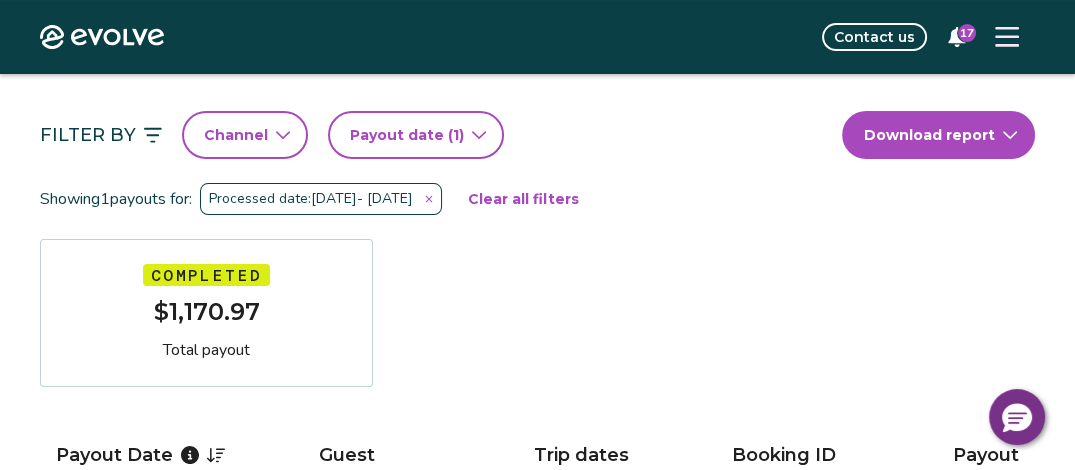 click 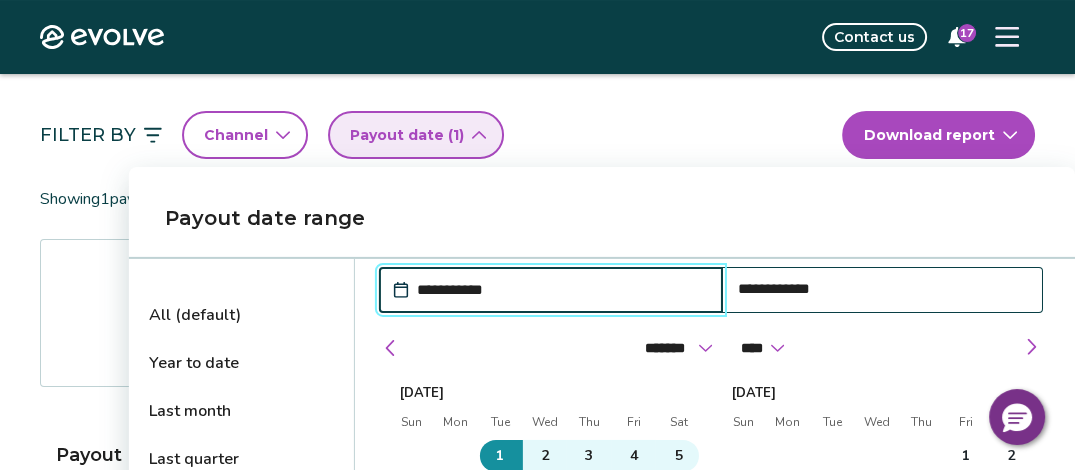 click on "**********" at bounding box center (561, 290) 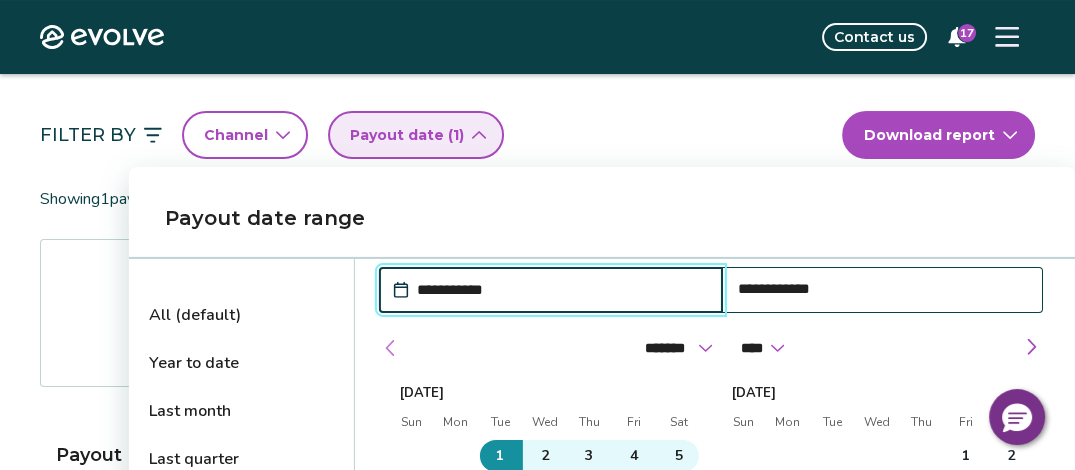 click at bounding box center [391, 348] 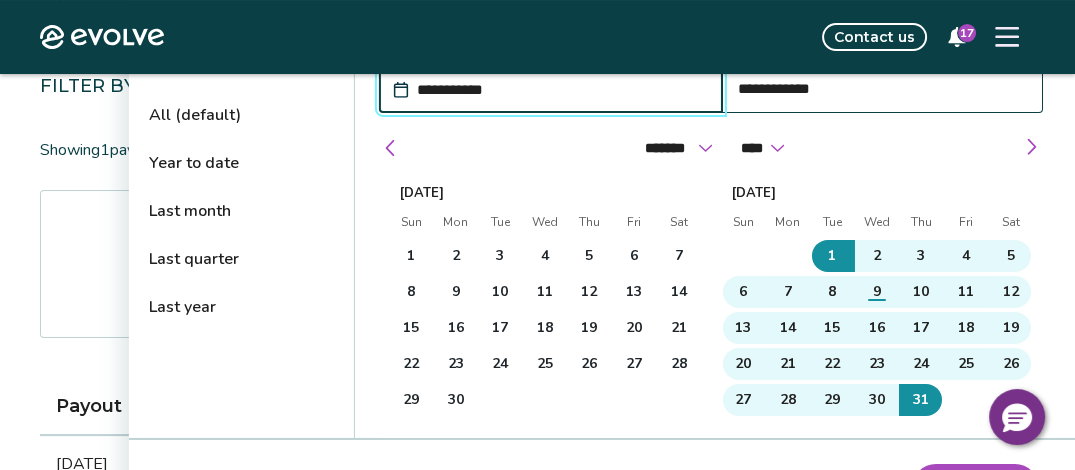 scroll, scrollTop: 383, scrollLeft: 0, axis: vertical 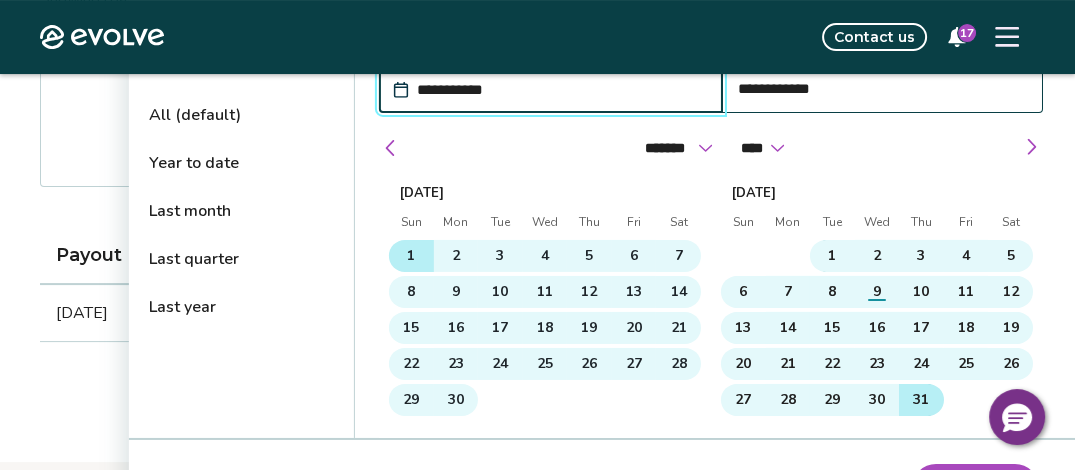 click on "1" at bounding box center [411, 256] 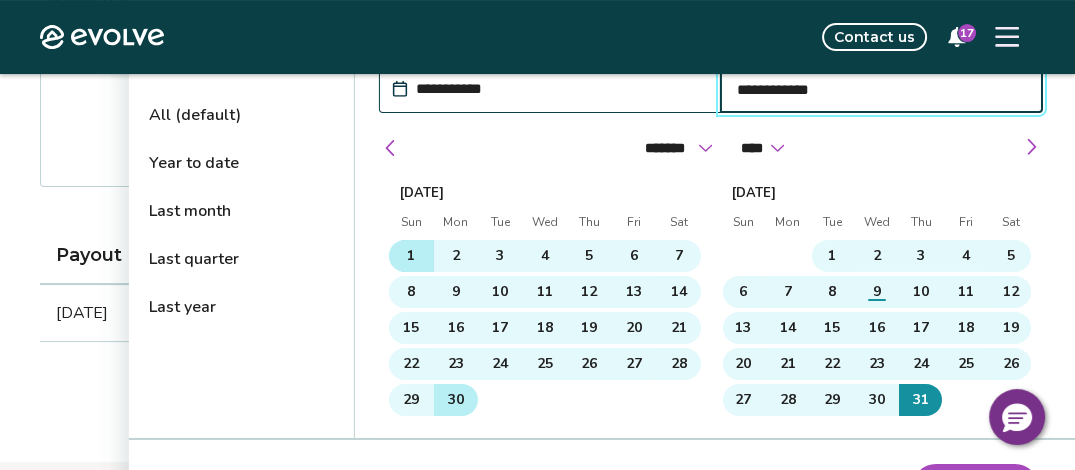 click on "30" at bounding box center (456, 400) 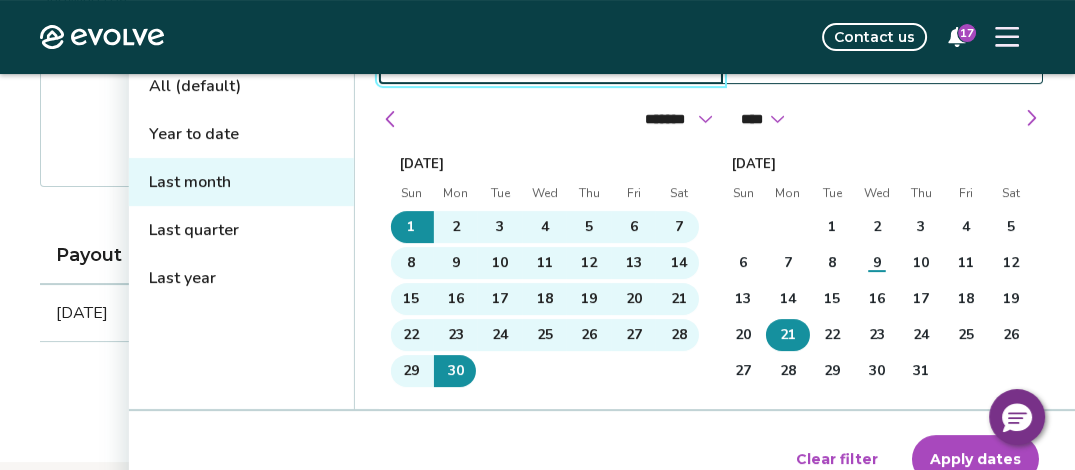 scroll, scrollTop: 583, scrollLeft: 0, axis: vertical 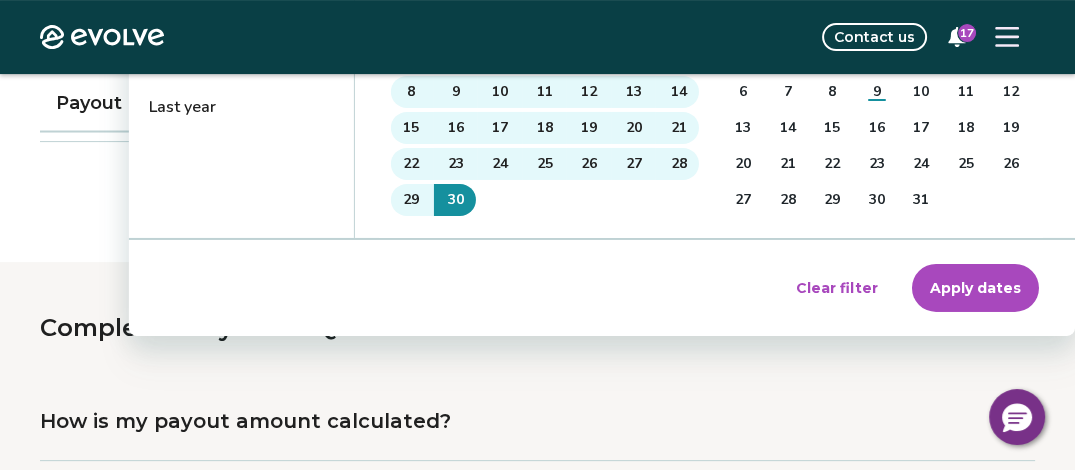 click on "Apply dates" at bounding box center [975, 288] 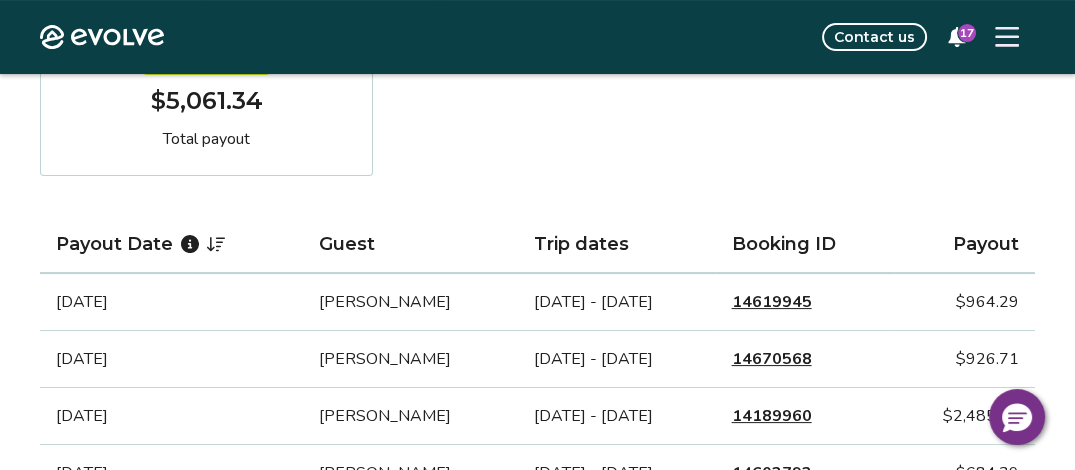scroll, scrollTop: 383, scrollLeft: 0, axis: vertical 